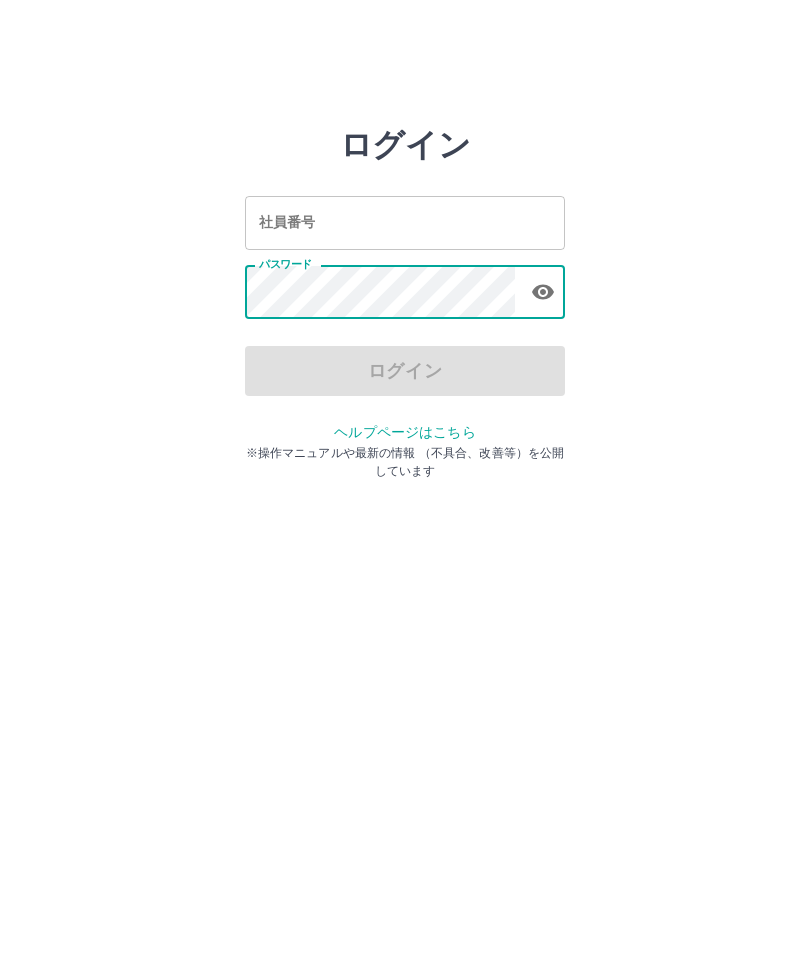 scroll, scrollTop: 0, scrollLeft: 0, axis: both 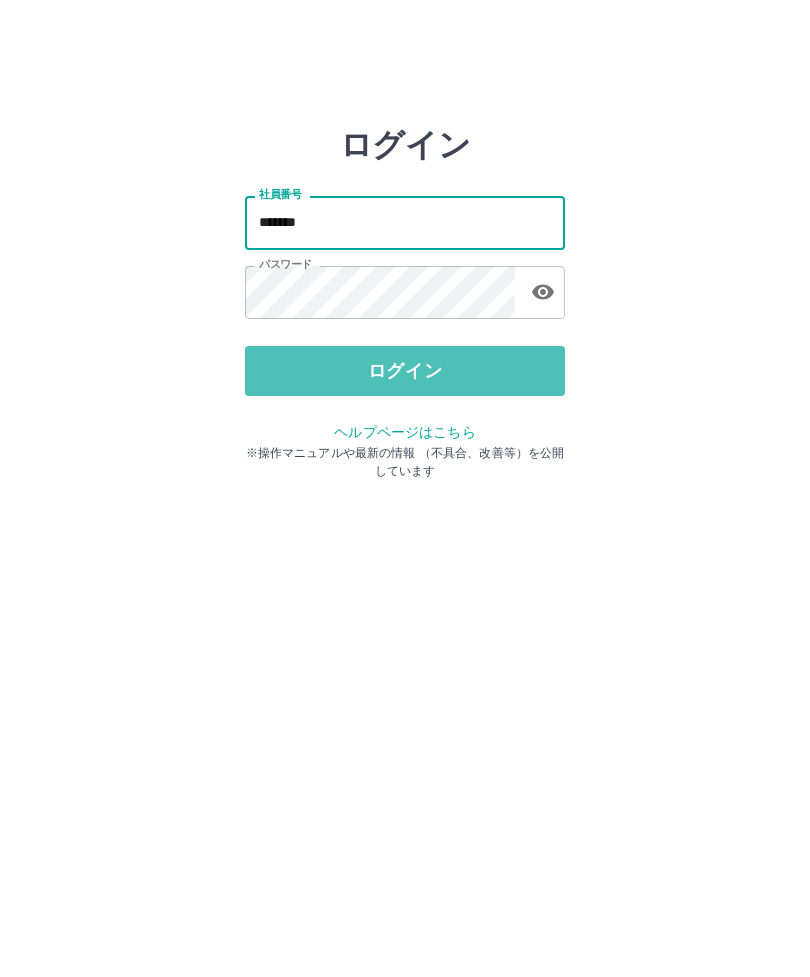 type on "*******" 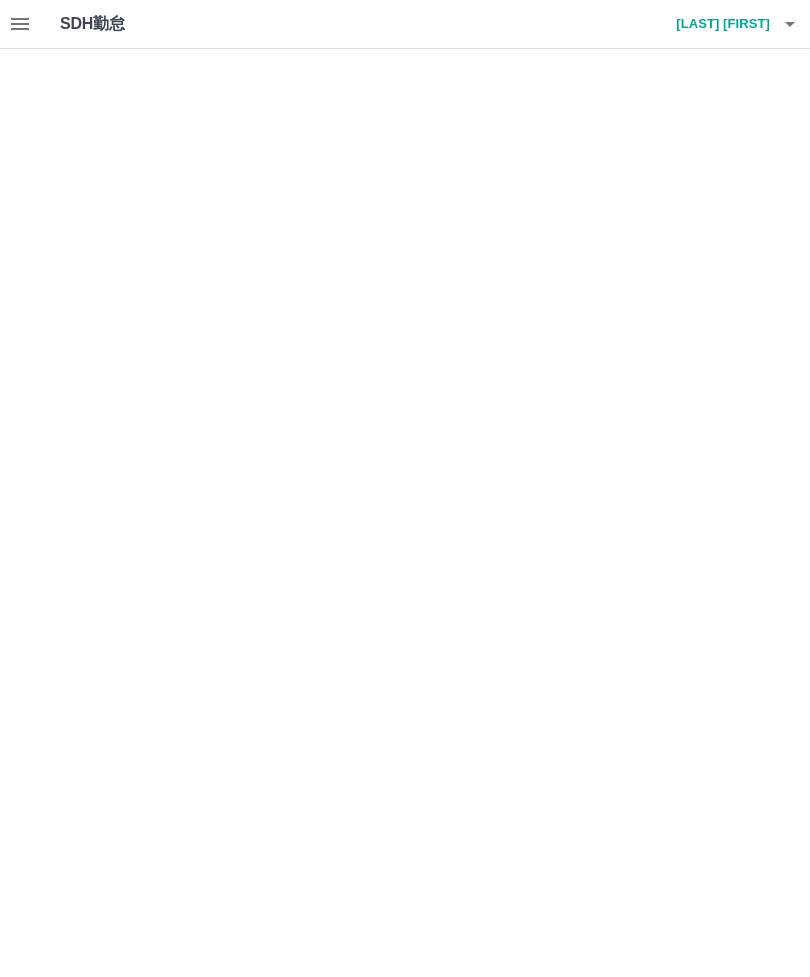 scroll, scrollTop: 0, scrollLeft: 0, axis: both 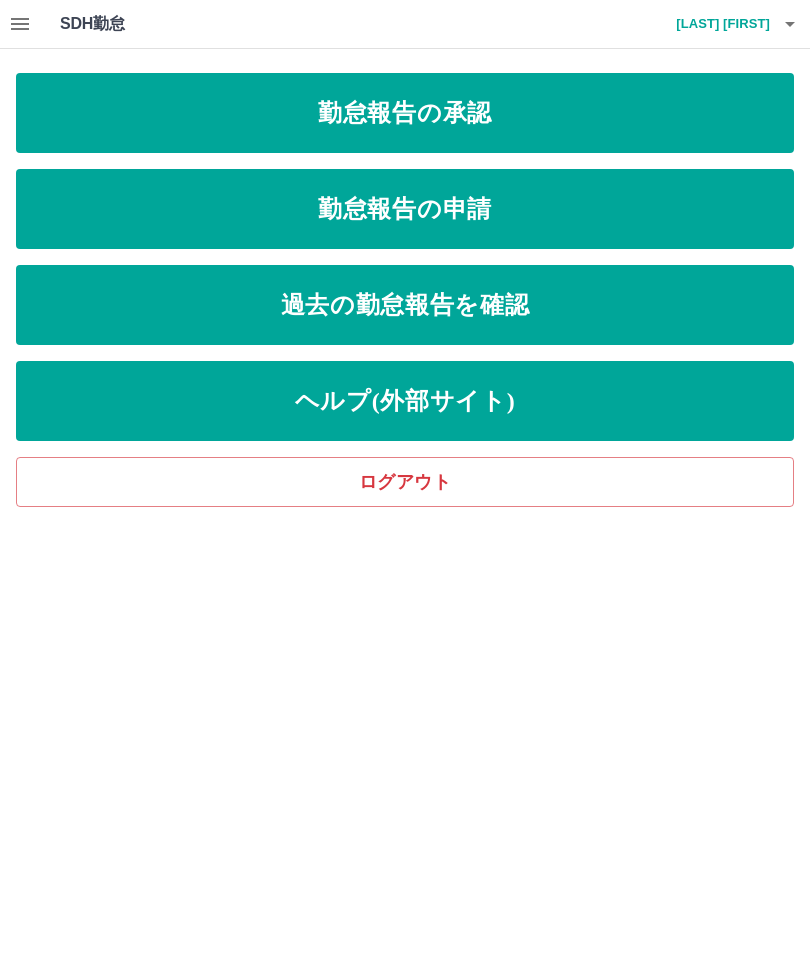 click on "勤怠報告の申請" at bounding box center (405, 209) 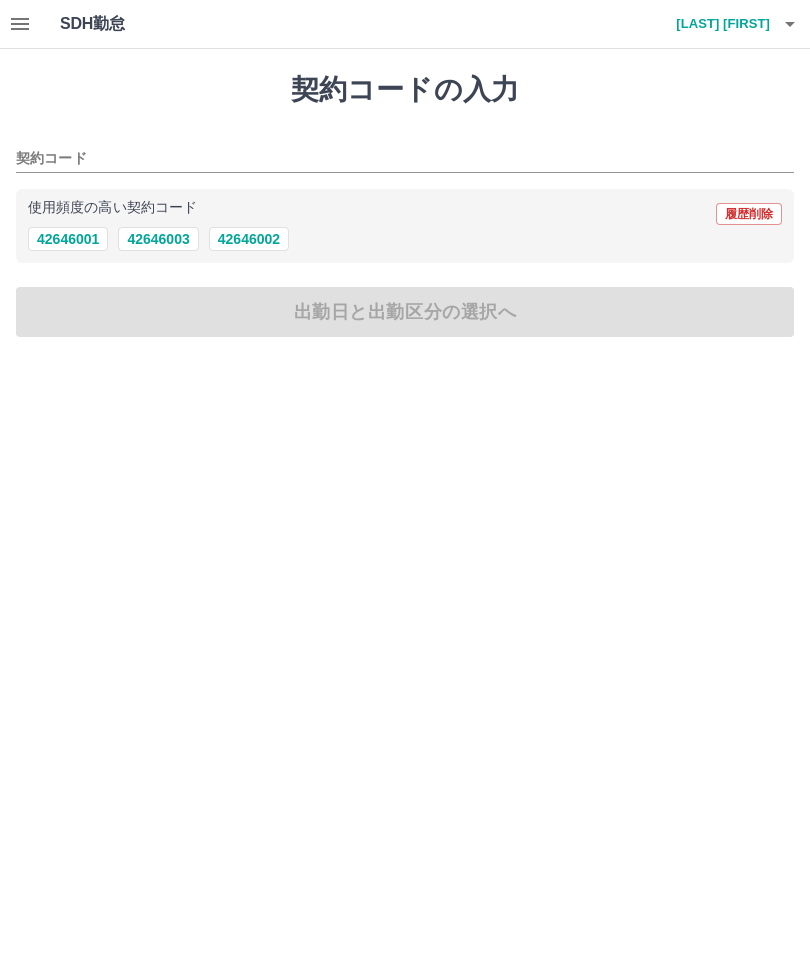 click on "42646001" at bounding box center [68, 239] 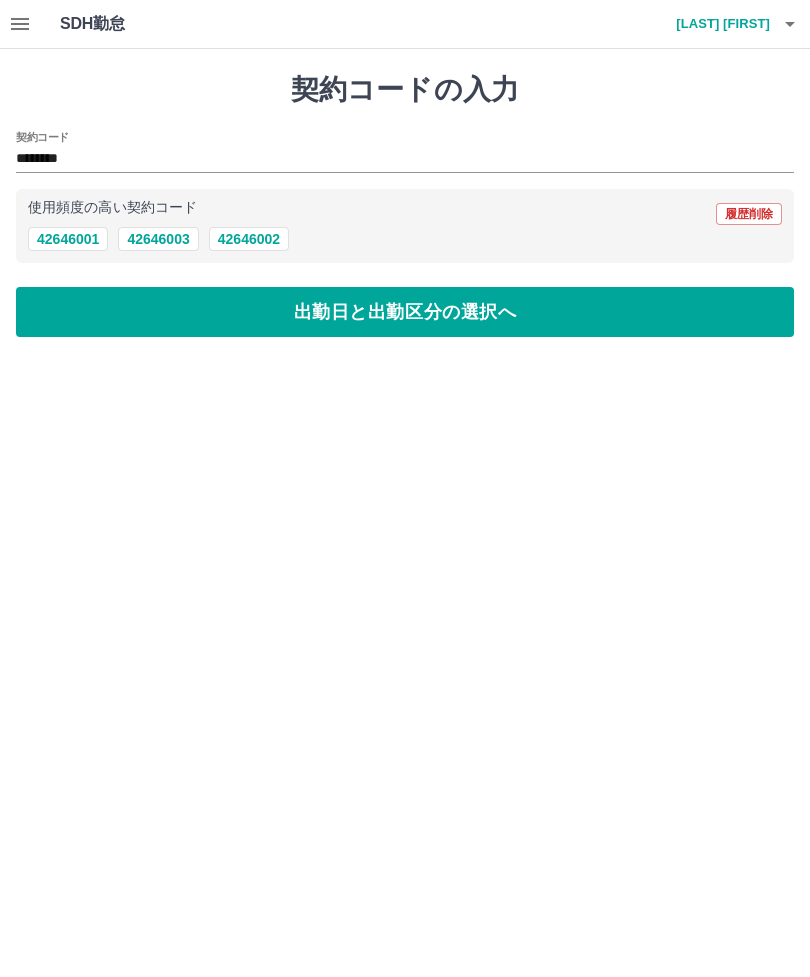 click on "出勤日と出勤区分の選択へ" at bounding box center (405, 312) 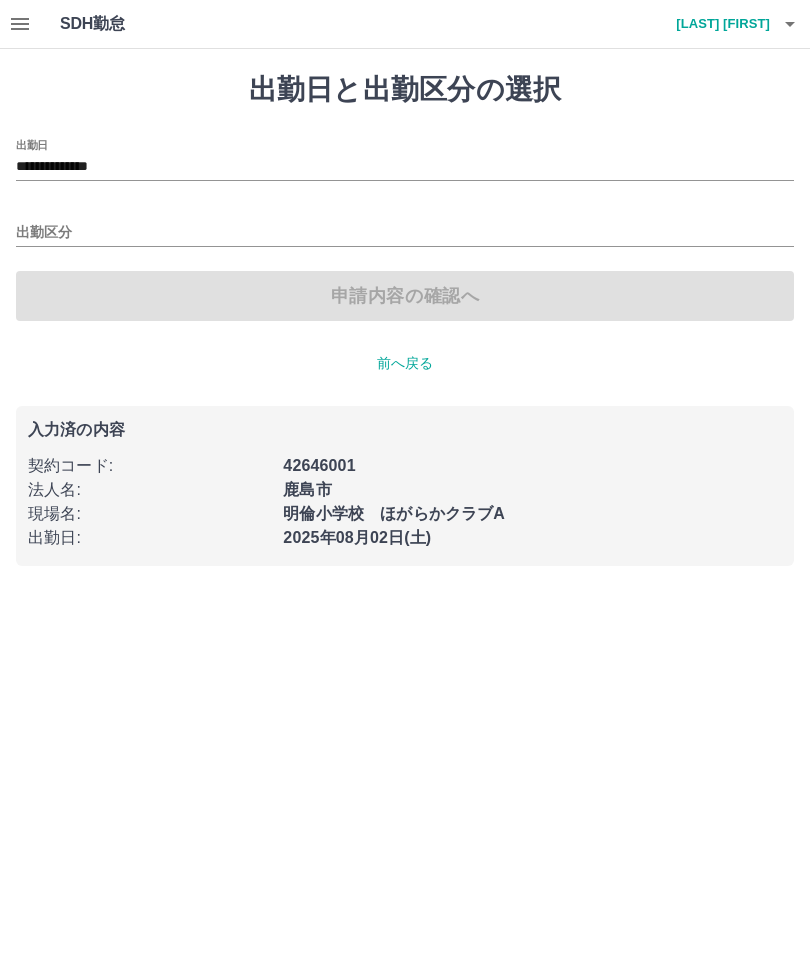 click on "出勤区分" at bounding box center (405, 233) 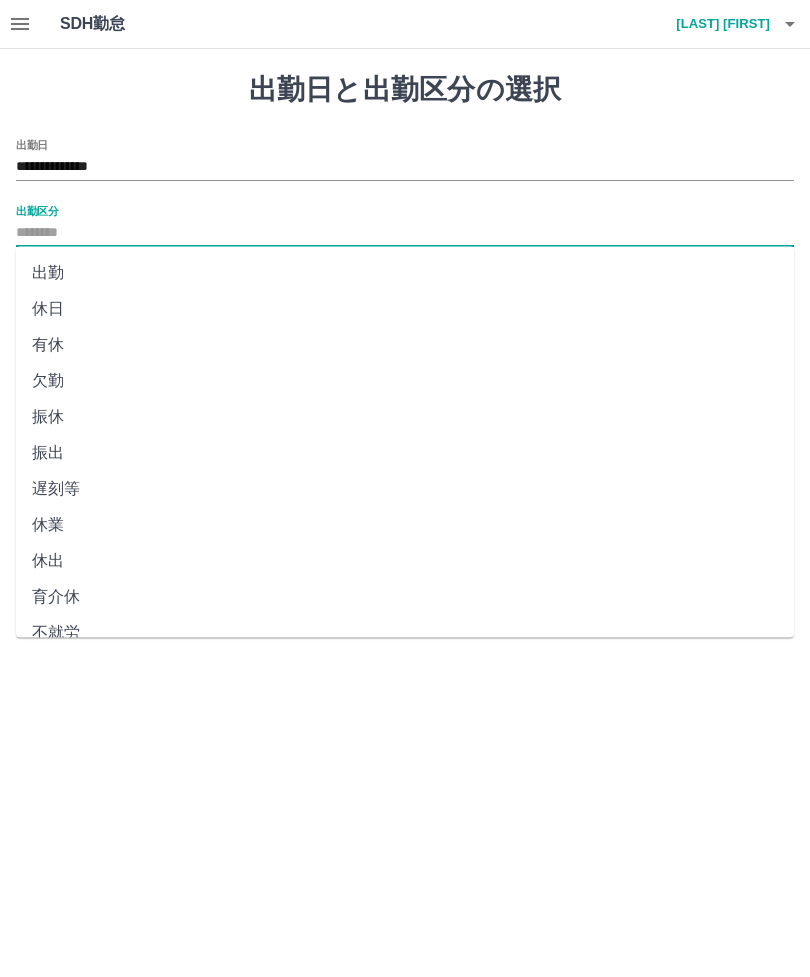 click on "出勤" at bounding box center (405, 273) 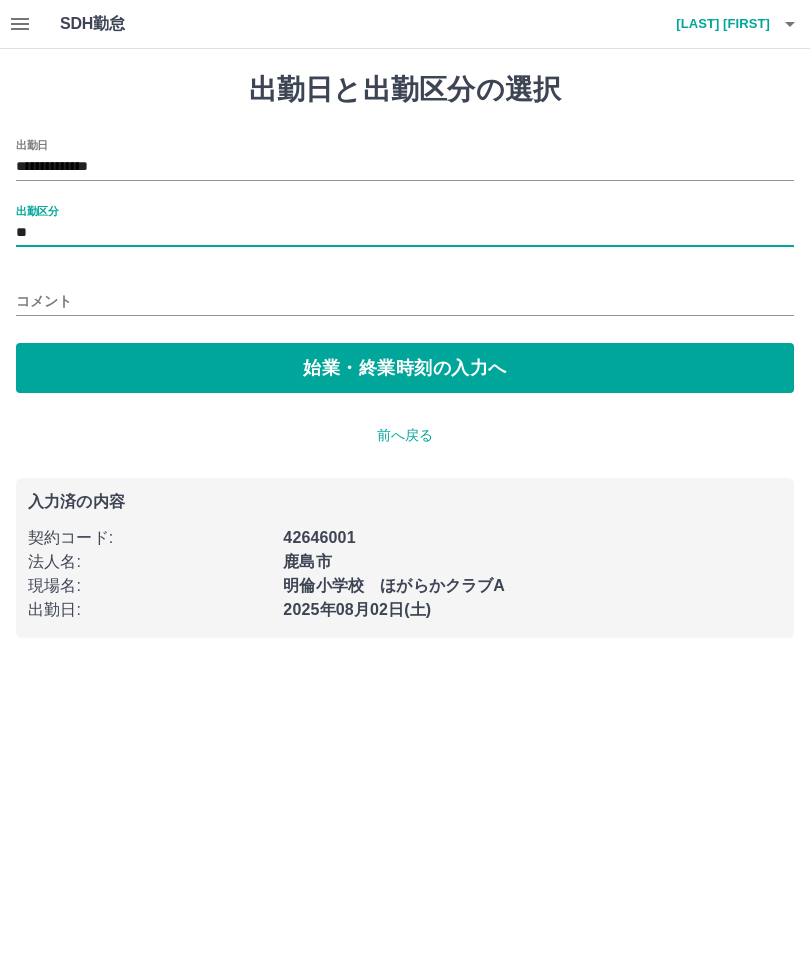 click on "始業・終業時刻の入力へ" at bounding box center (405, 368) 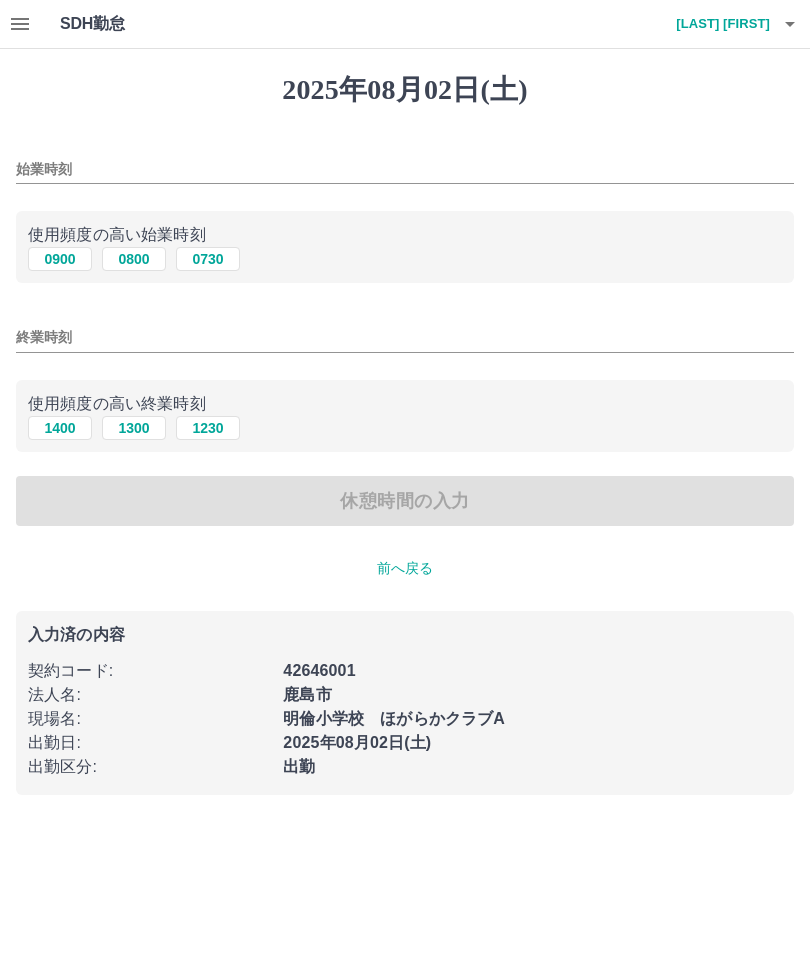click on "始業時刻" at bounding box center (405, 169) 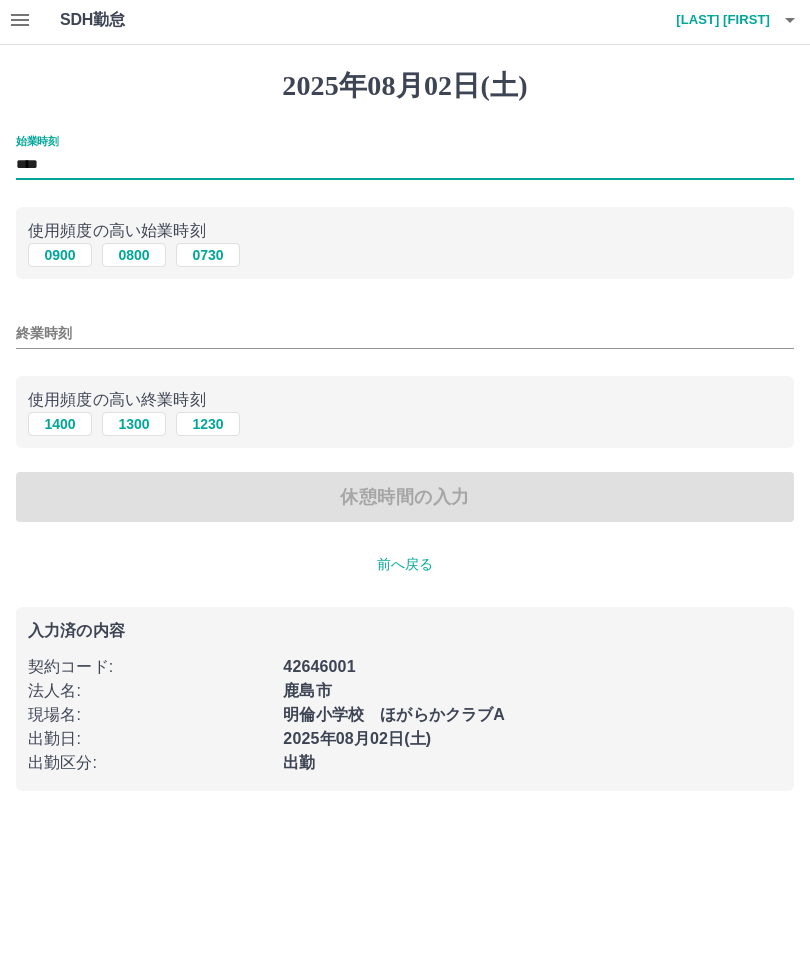type on "****" 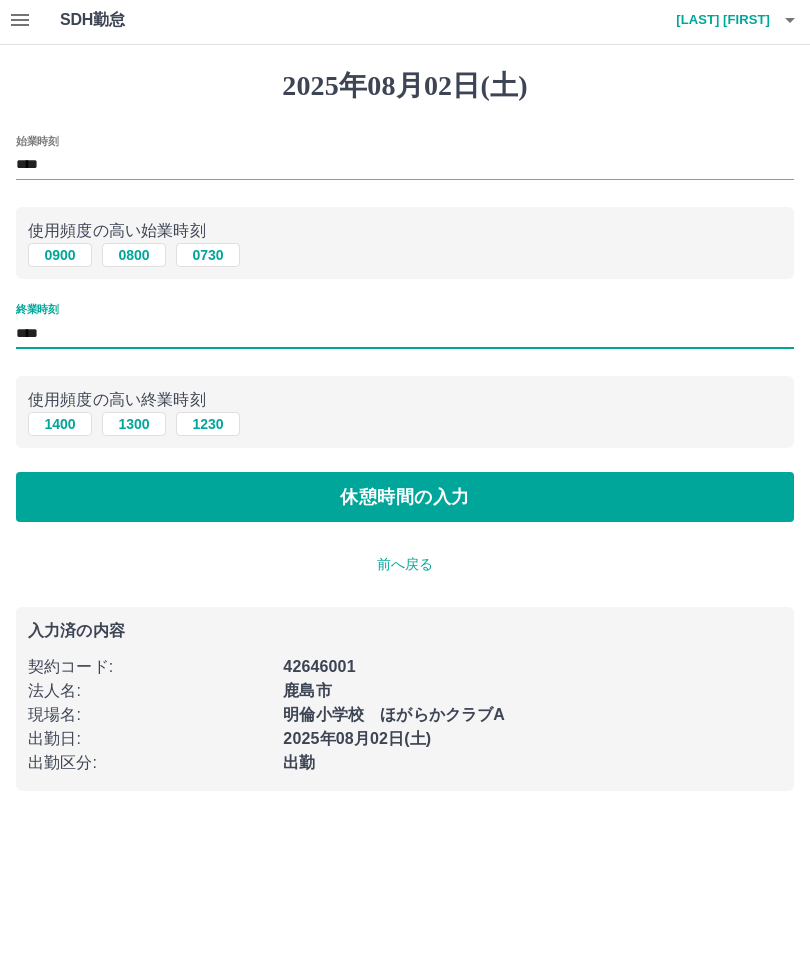 type on "****" 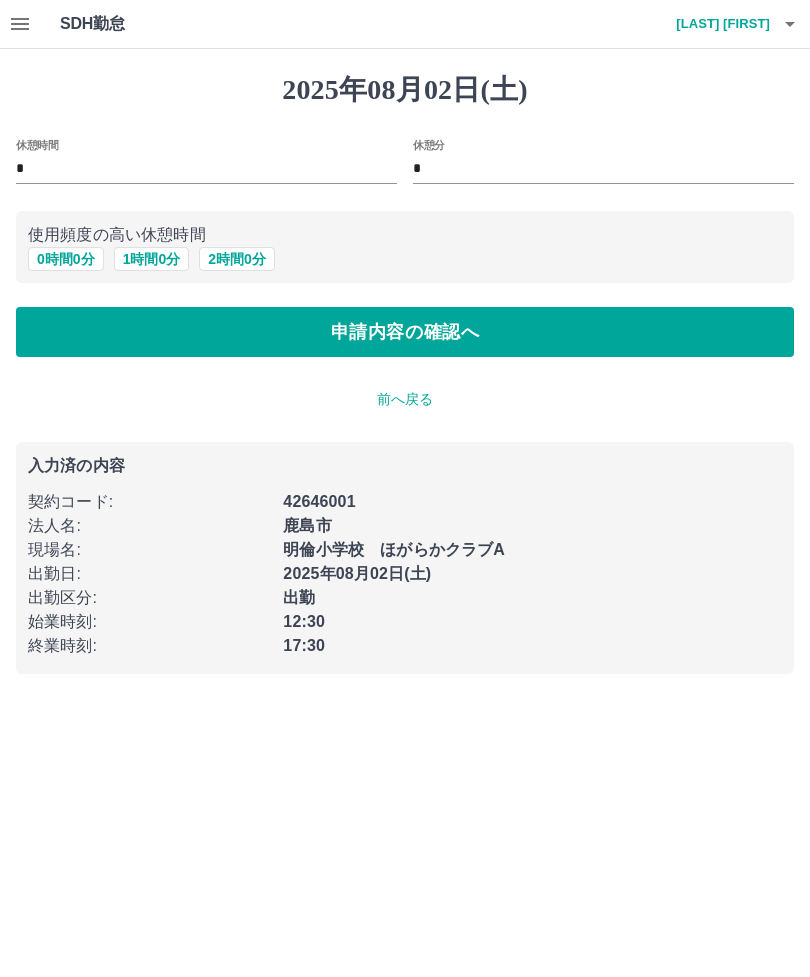 click on "申請内容の確認へ" at bounding box center (405, 332) 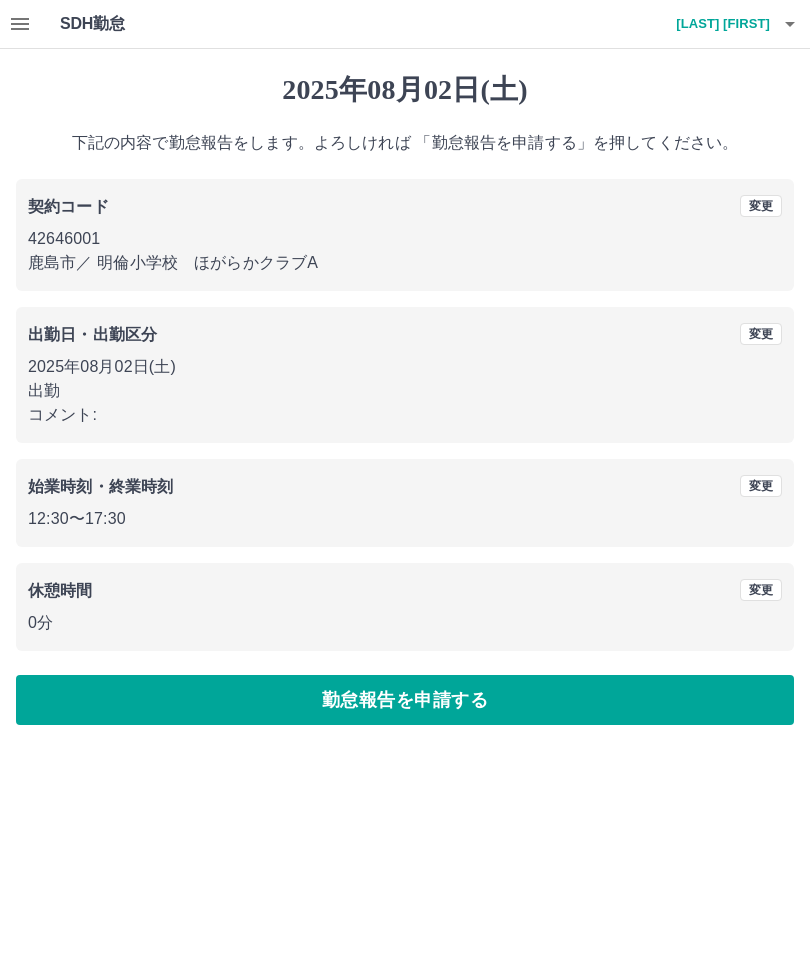 click on "勤怠報告を申請する" at bounding box center (405, 700) 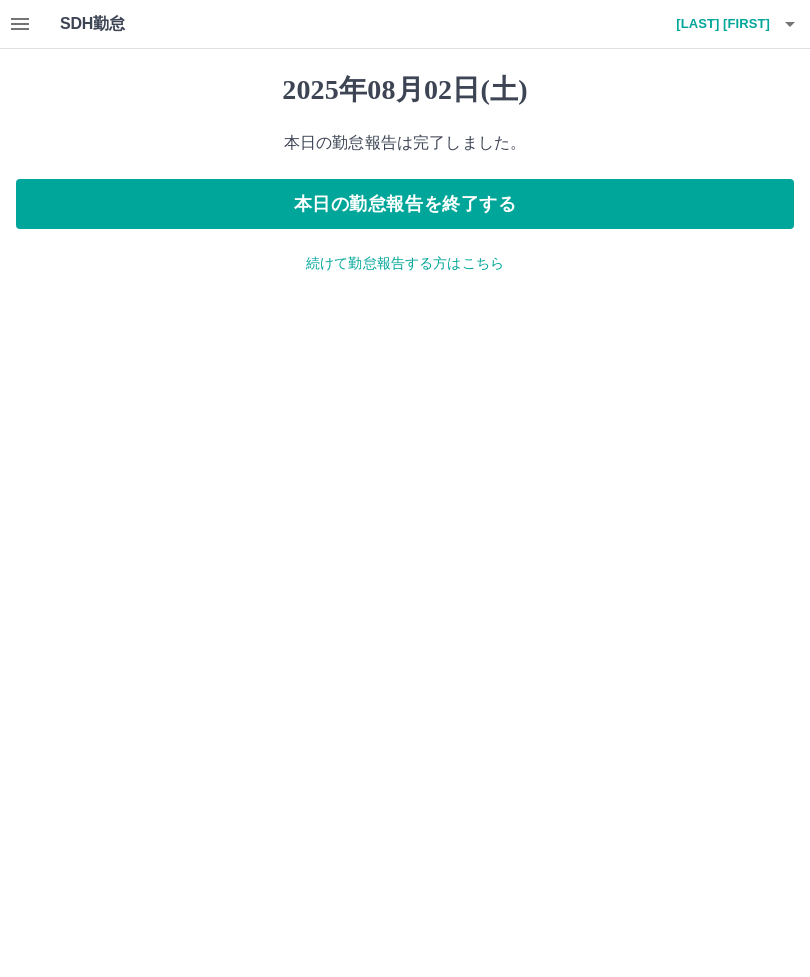 click on "本日の勤怠報告を終了する" at bounding box center [405, 204] 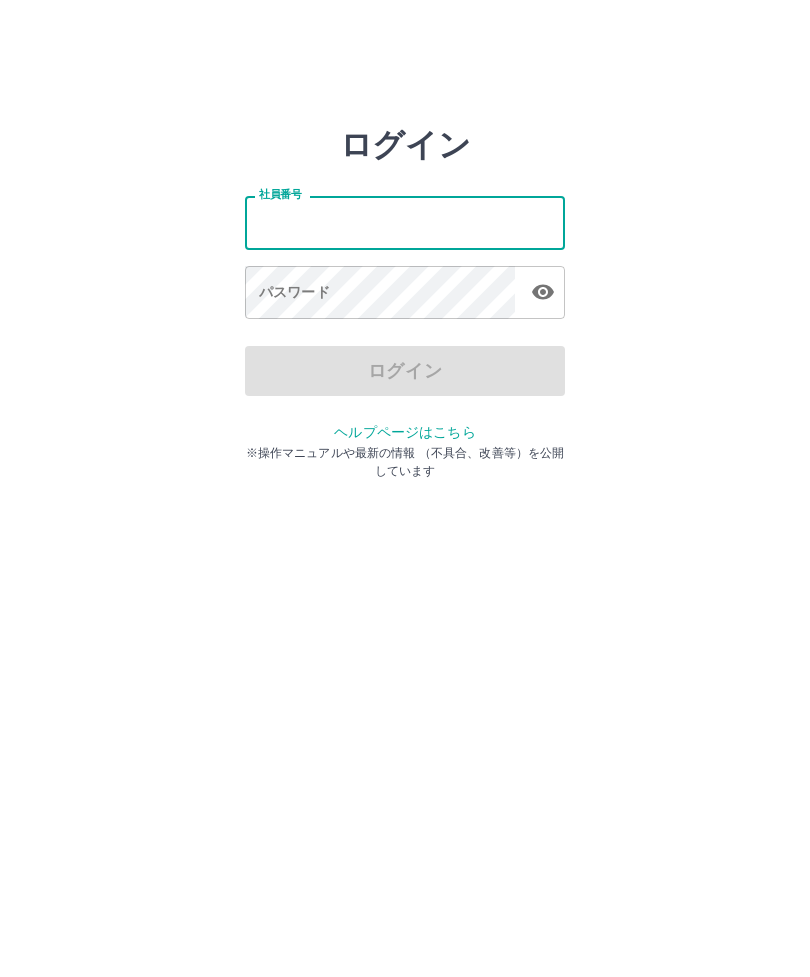 scroll, scrollTop: 0, scrollLeft: 0, axis: both 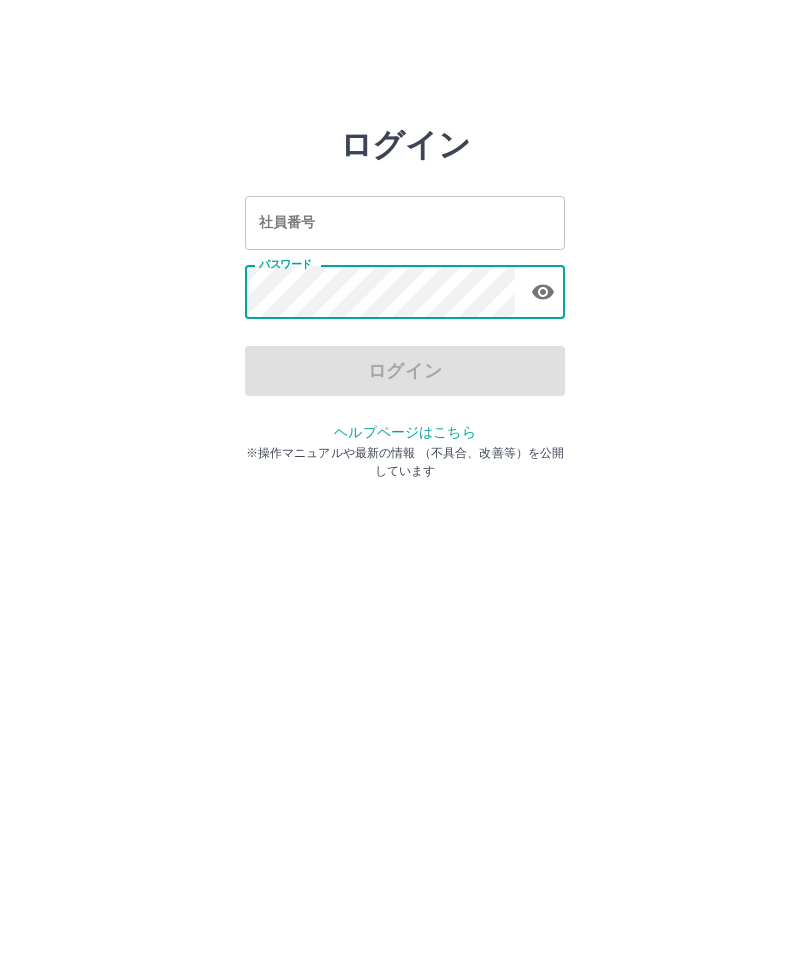 click on "社員番号" at bounding box center (405, 222) 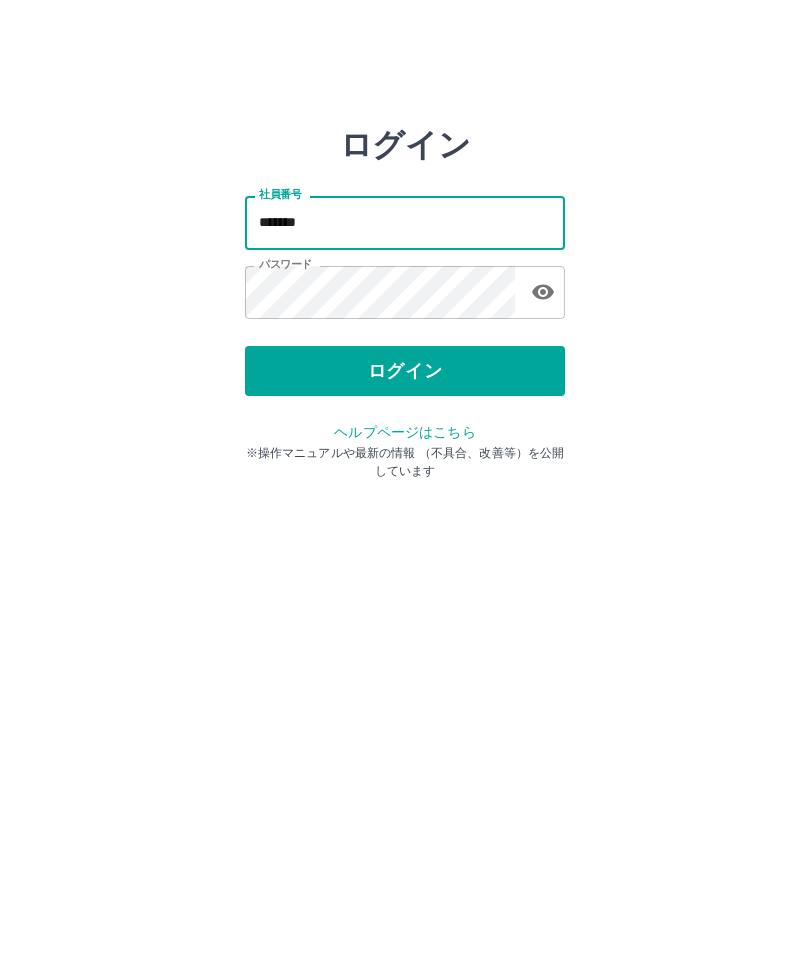 type on "*******" 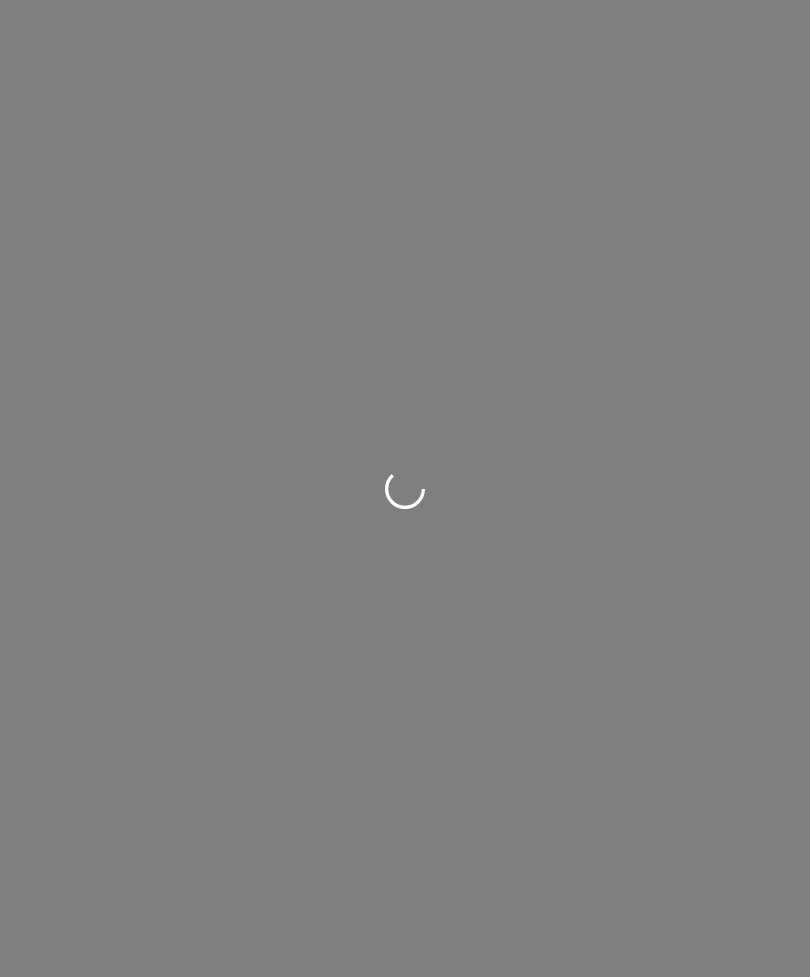 scroll, scrollTop: 0, scrollLeft: 0, axis: both 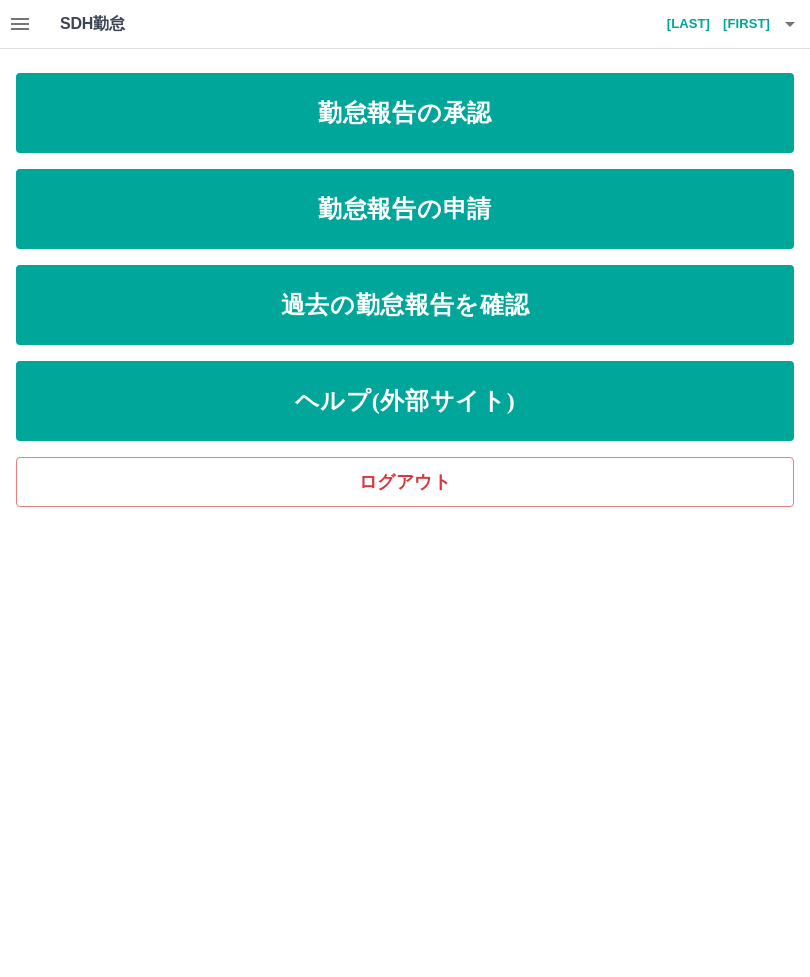 click on "過去の勤怠報告を確認" at bounding box center [405, 305] 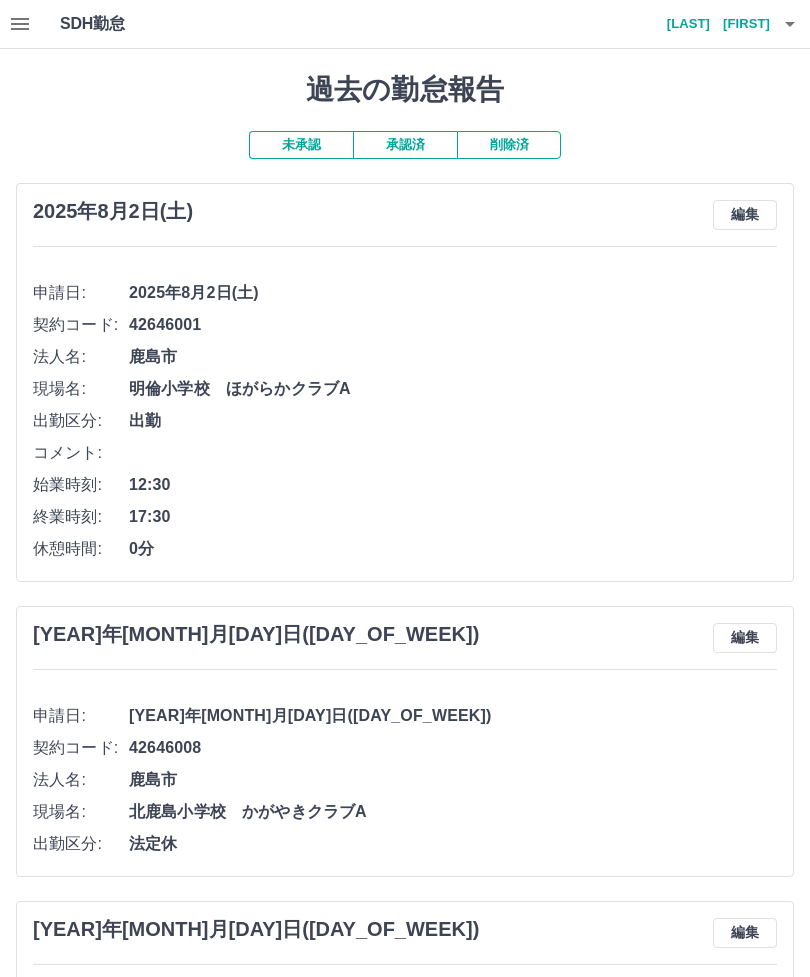 click on "未承認" at bounding box center [301, 145] 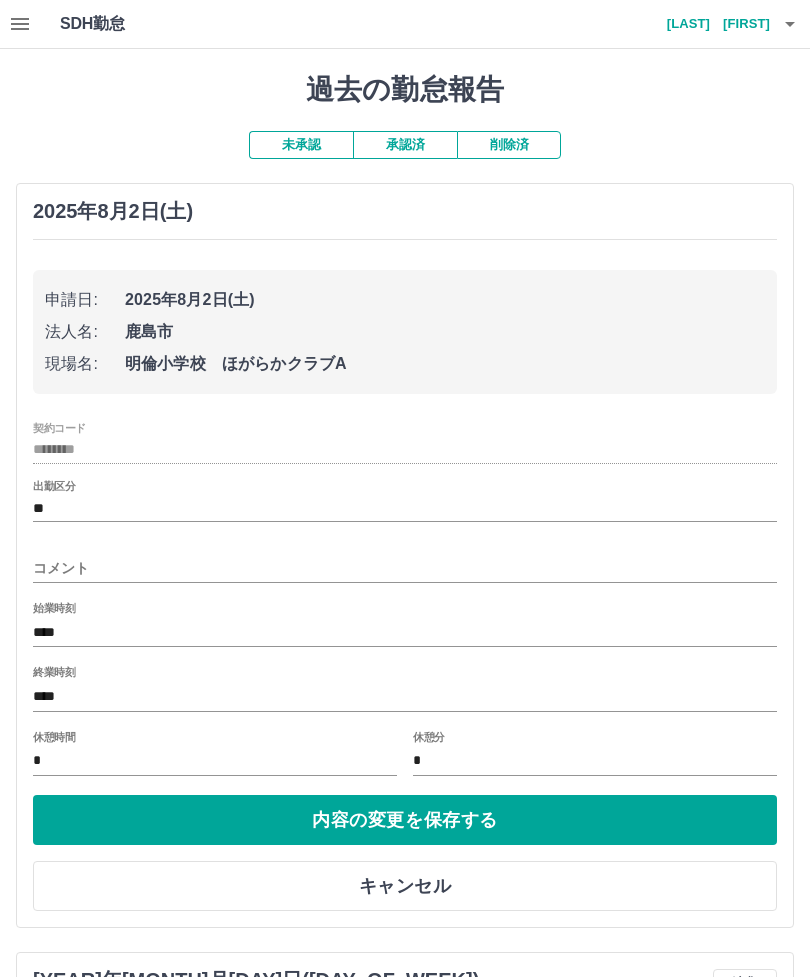 click on "コメント" at bounding box center (405, 568) 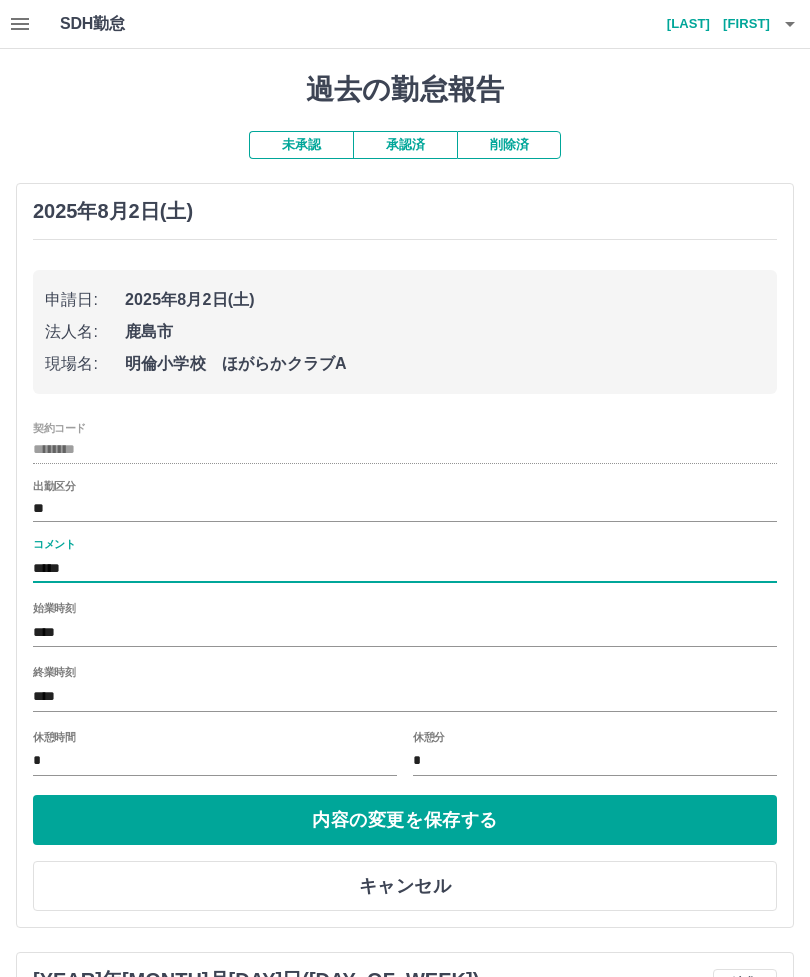 type on "******" 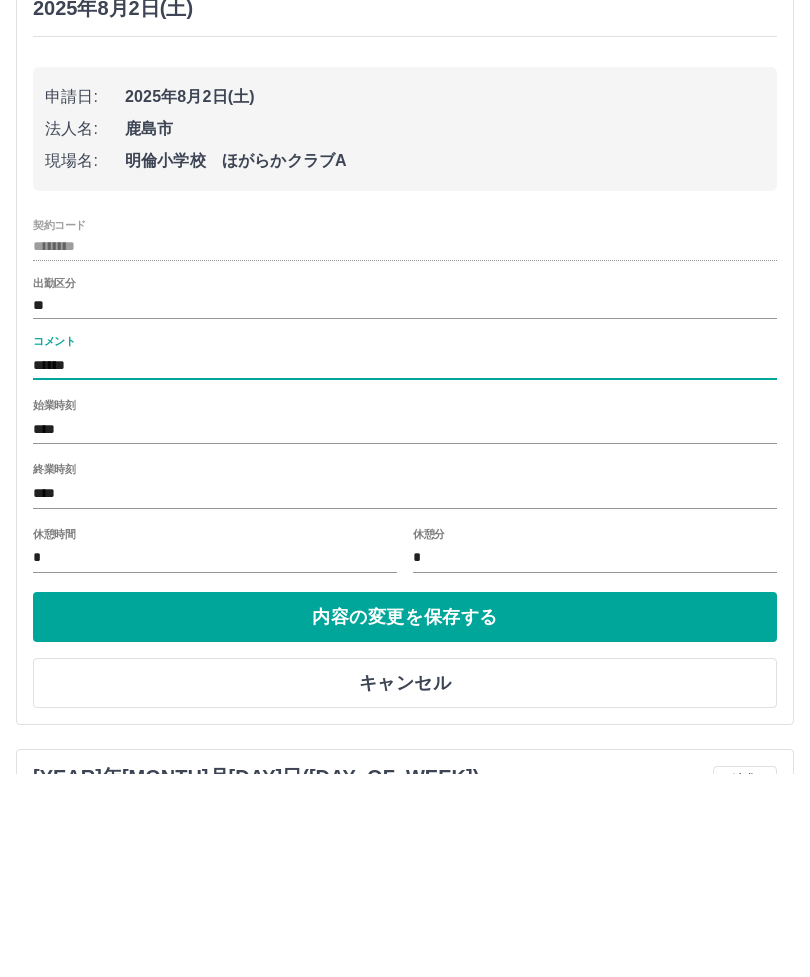 click on "内容の変更を保存する" at bounding box center (405, 820) 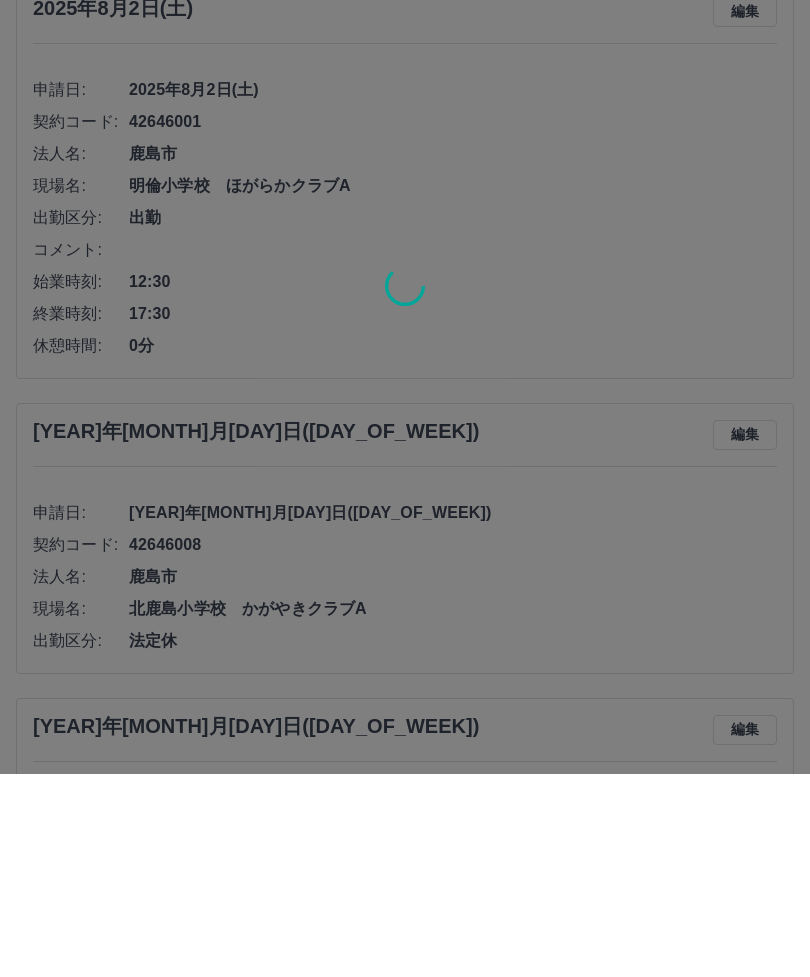 scroll, scrollTop: 203, scrollLeft: 0, axis: vertical 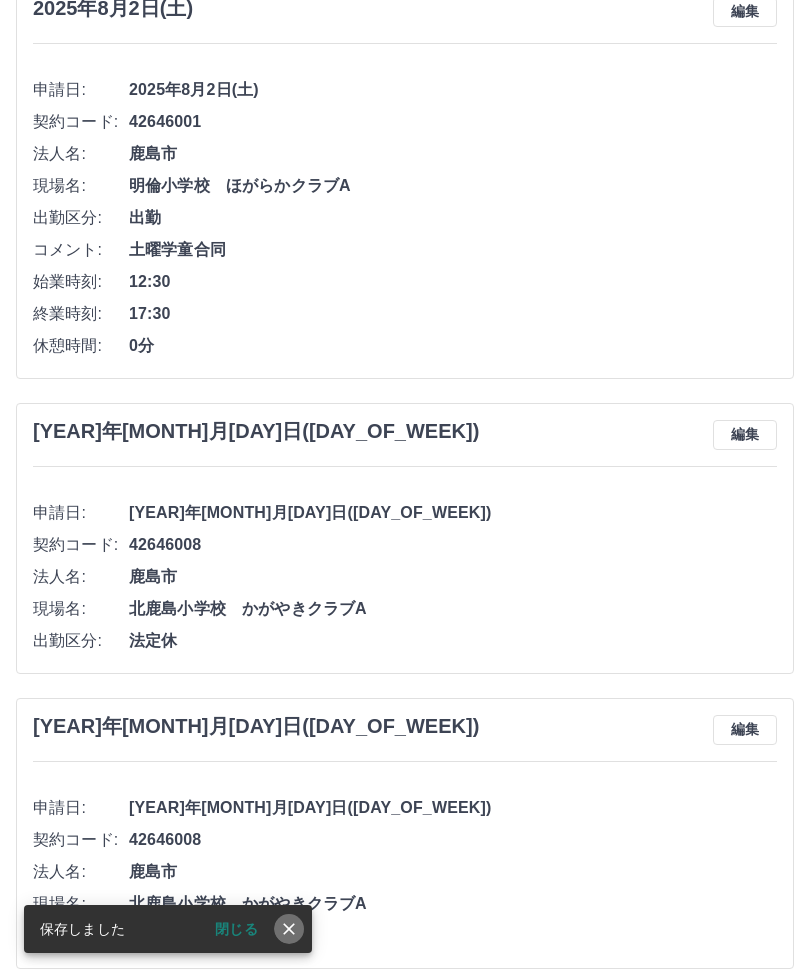 click 